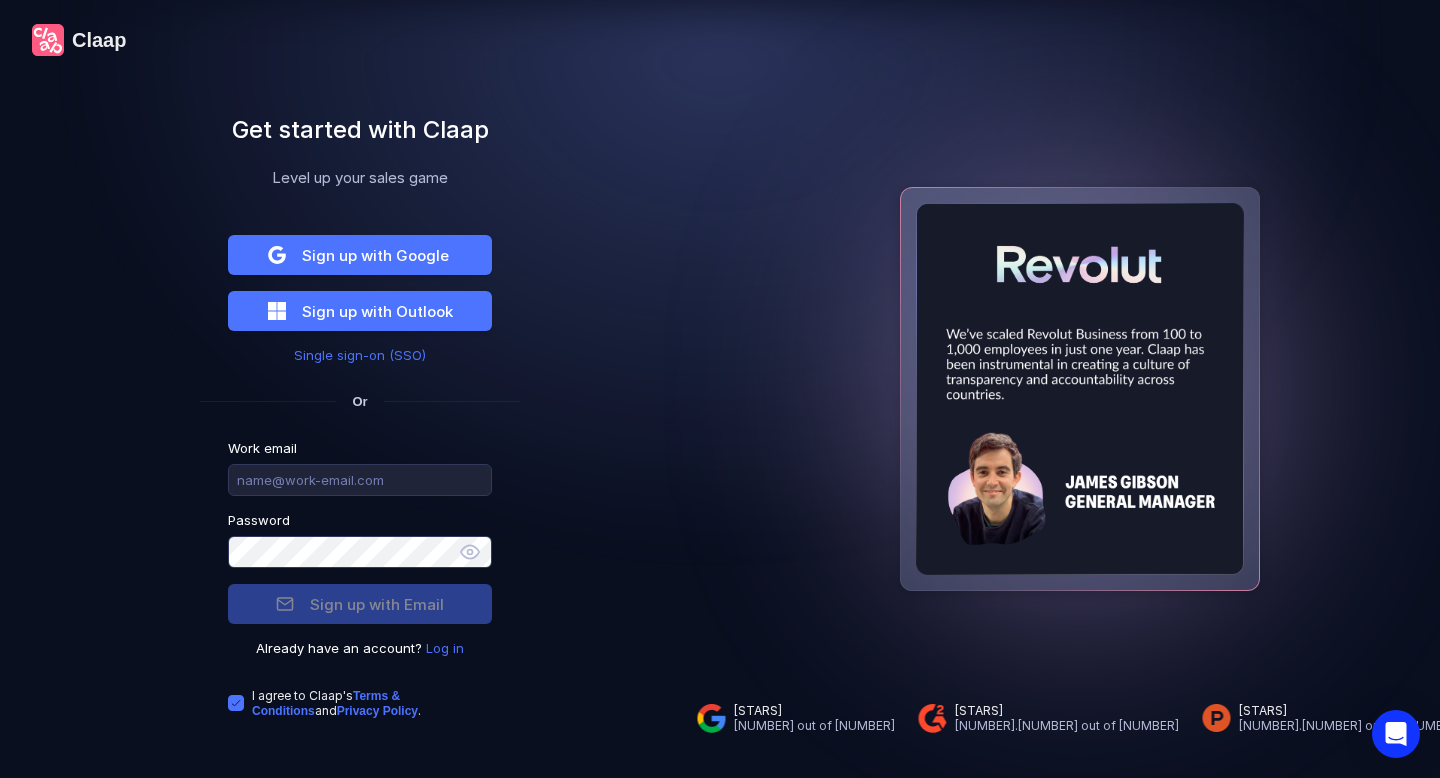 scroll, scrollTop: 0, scrollLeft: 0, axis: both 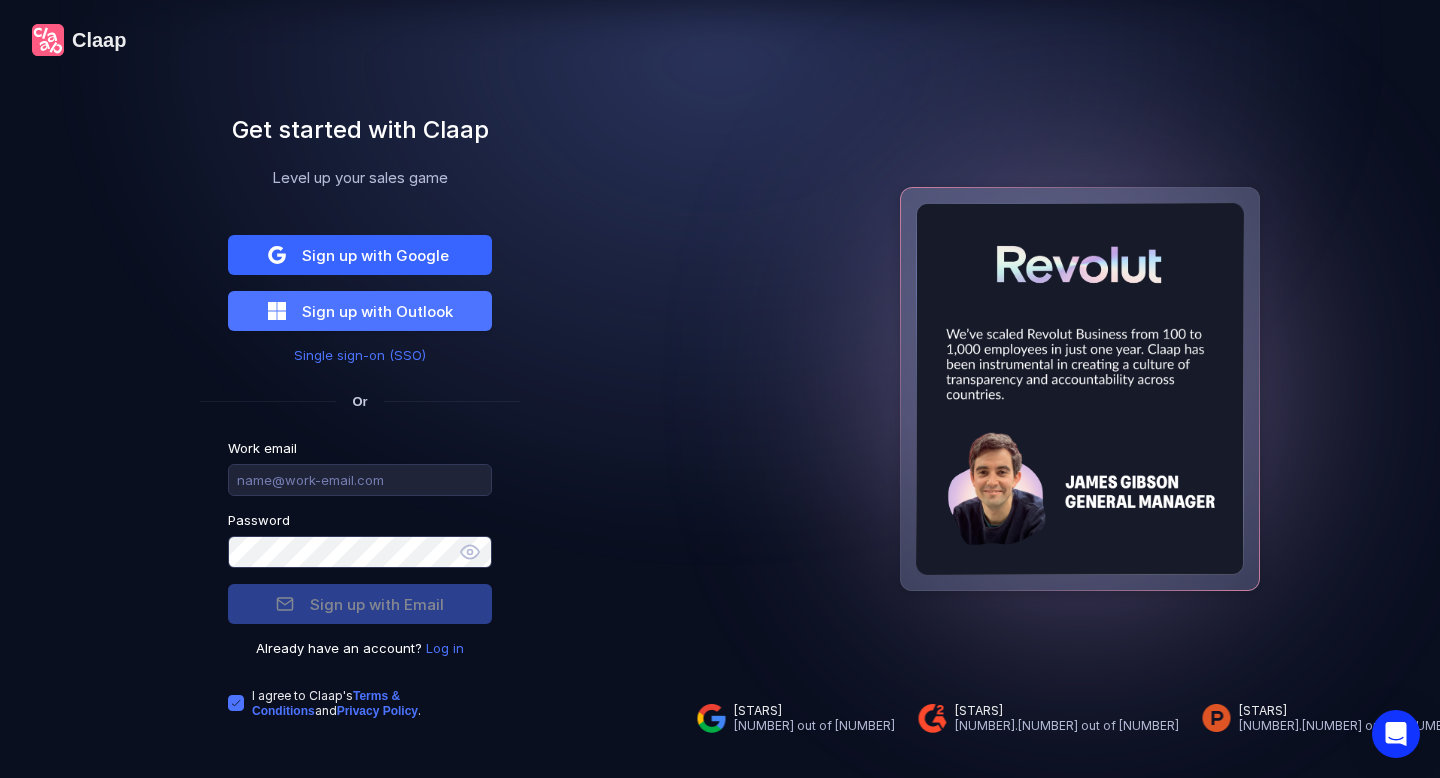 click on "Sign up with Google" at bounding box center [360, 255] 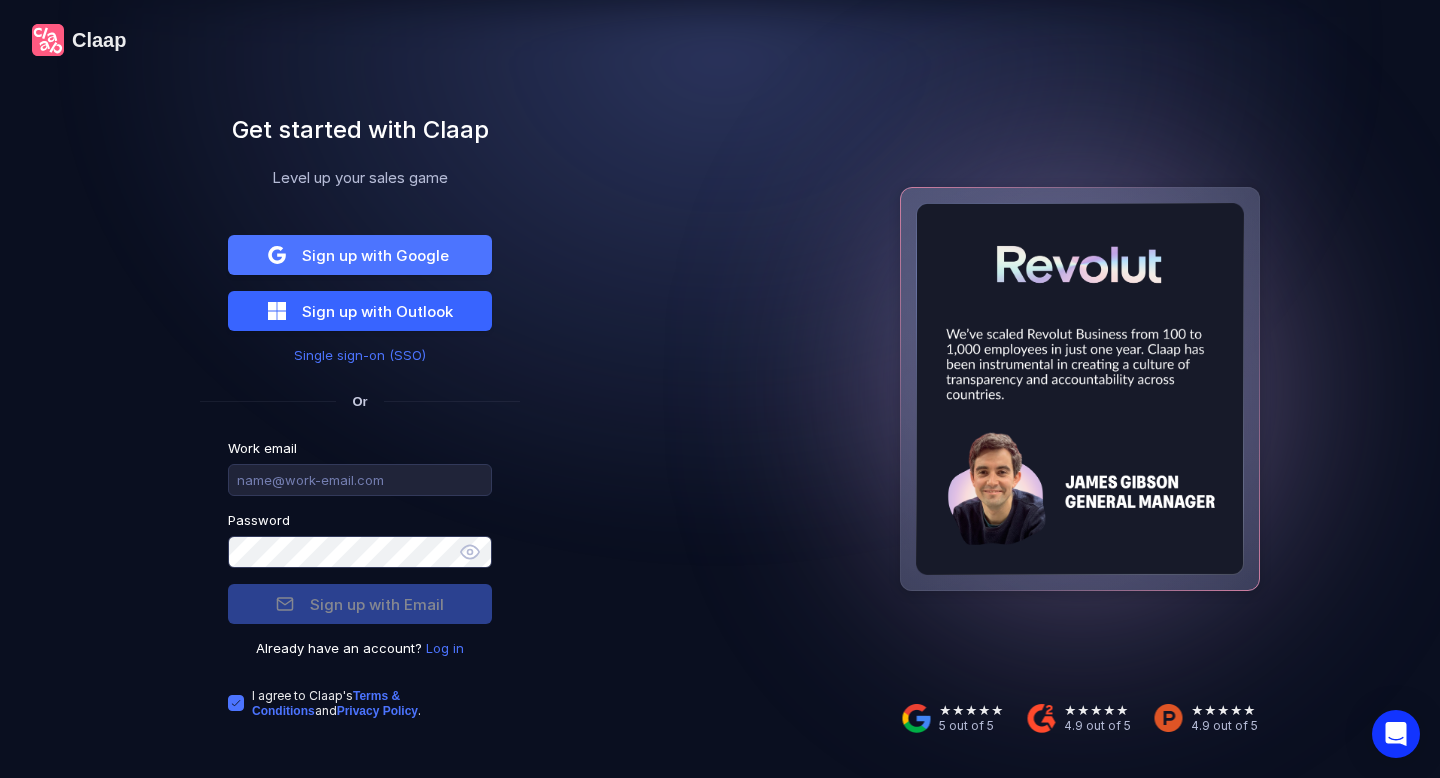 scroll, scrollTop: 0, scrollLeft: 0, axis: both 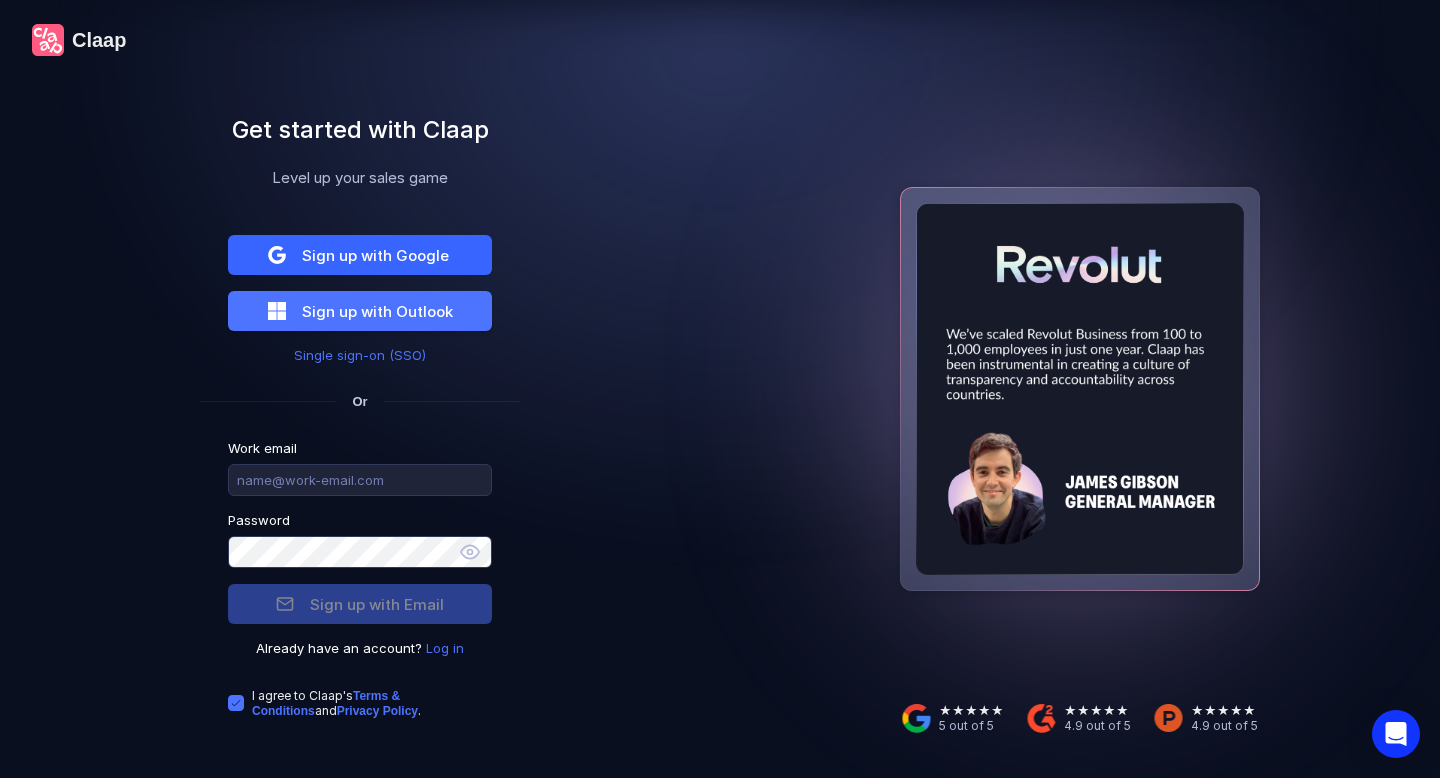 click on "Sign up with Google" at bounding box center (360, 255) 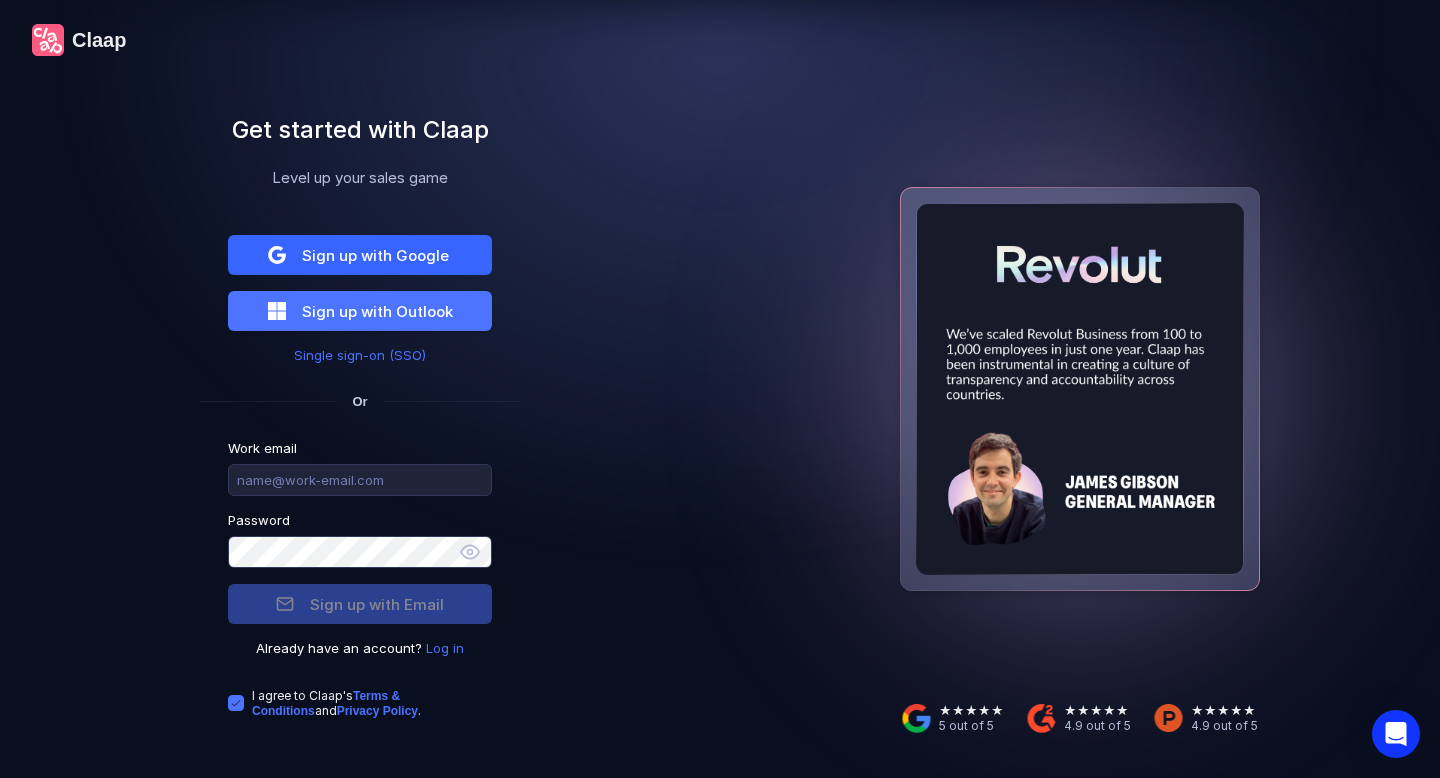 click on "Sign up with Google" at bounding box center (360, 255) 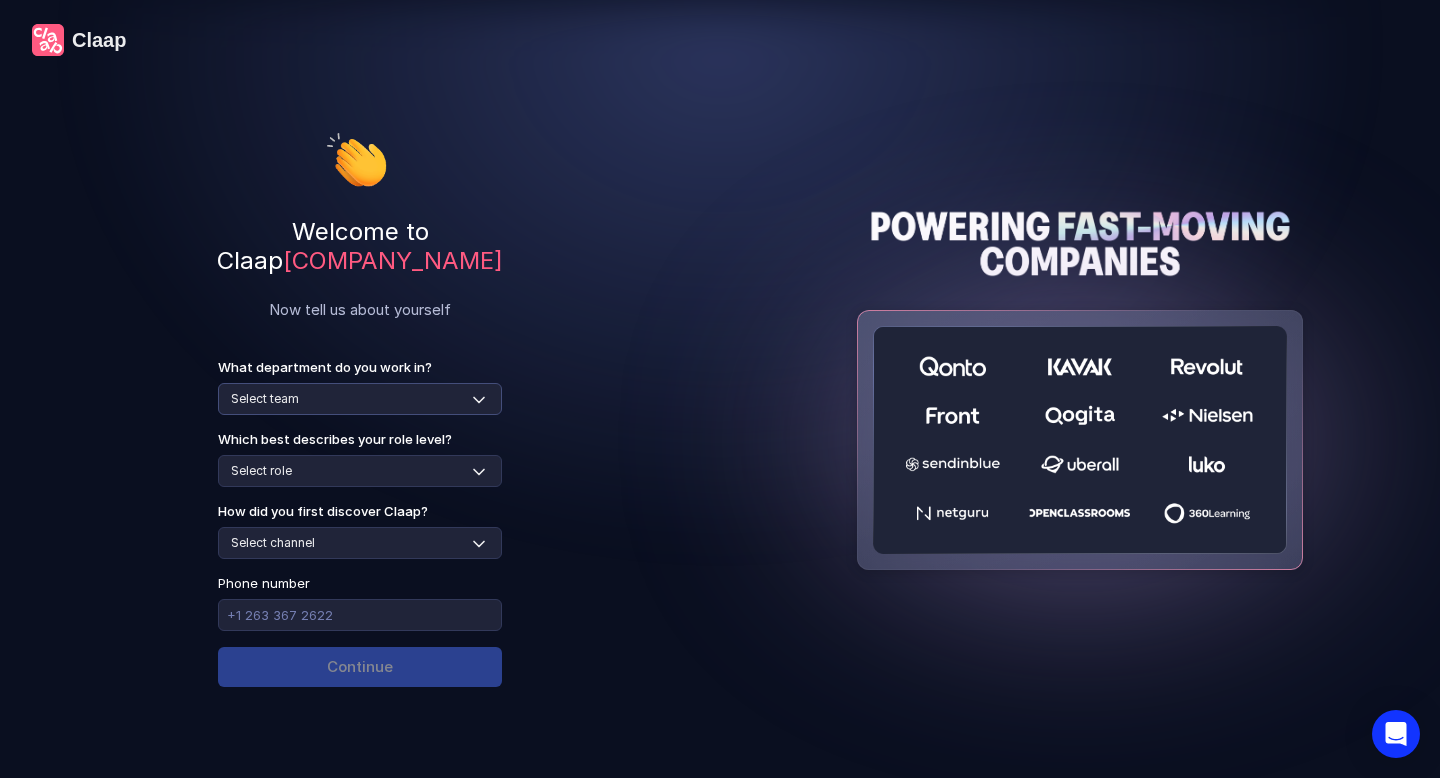 click on "Select team Sales Marketing Operations Customer Support Human Resources Product & Engineering Finance" at bounding box center (360, 399) 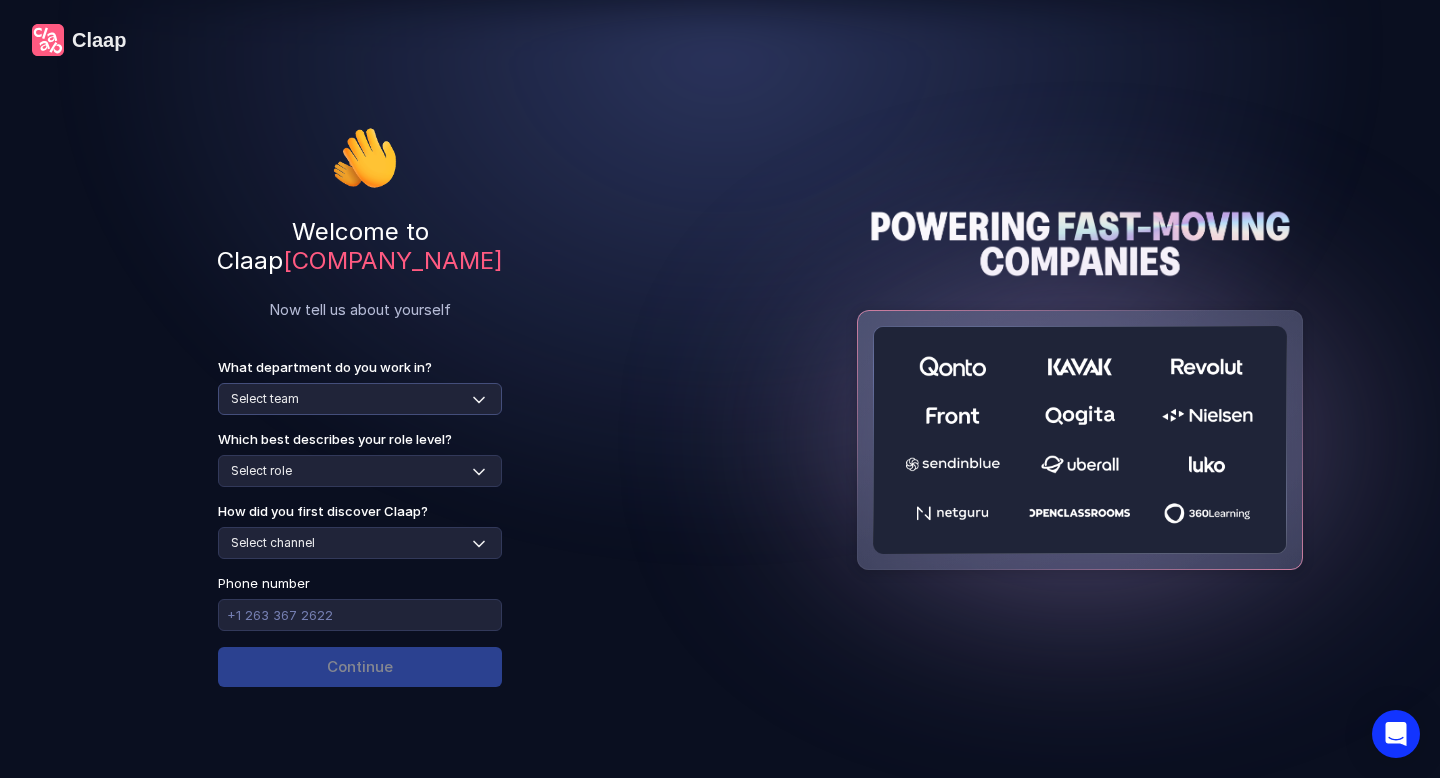 select on "sales" 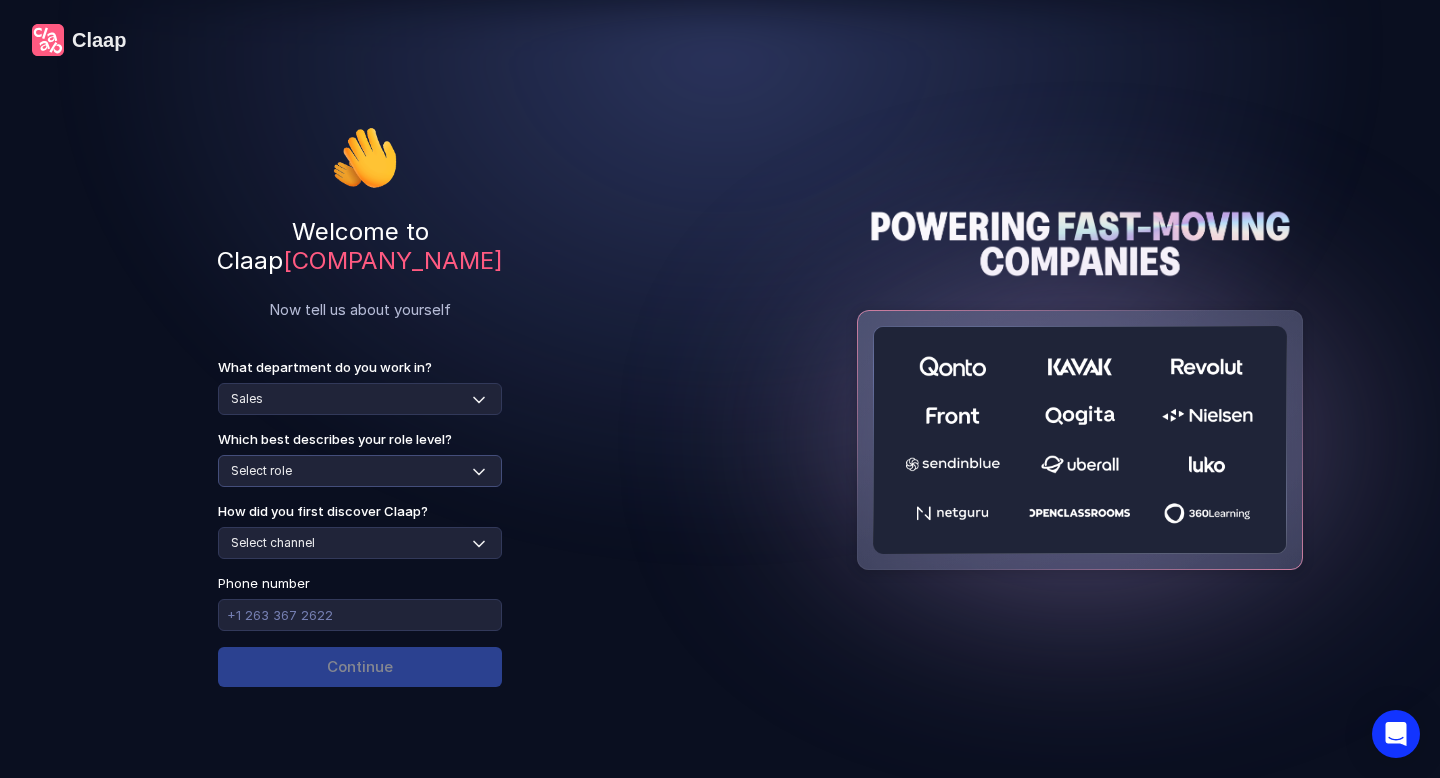 click on "Select role Individual Contributor / Team Member Manager / Team Leader Senior Leadership: Head of, Director, VP, ... Executive / C-suite" at bounding box center [360, 471] 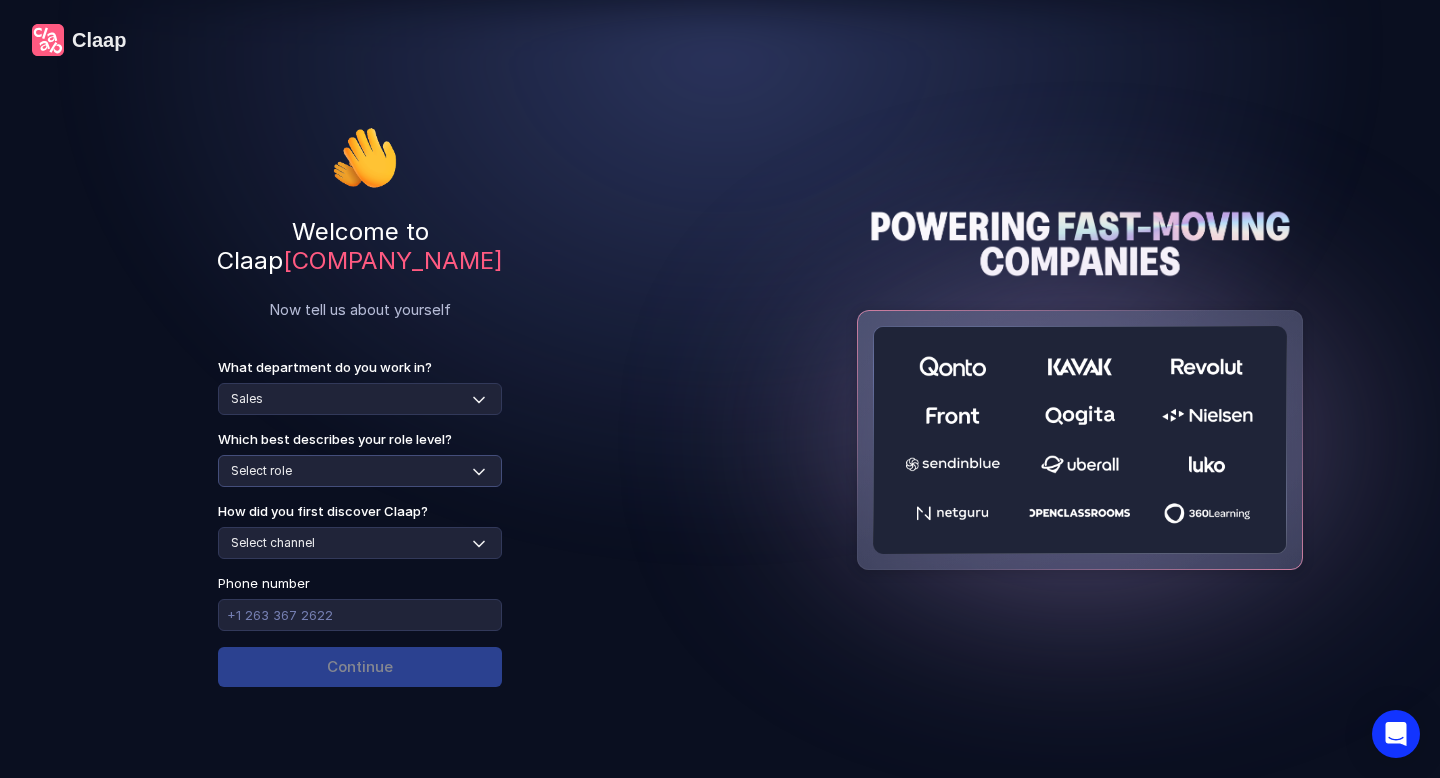 select on "individual-contributor" 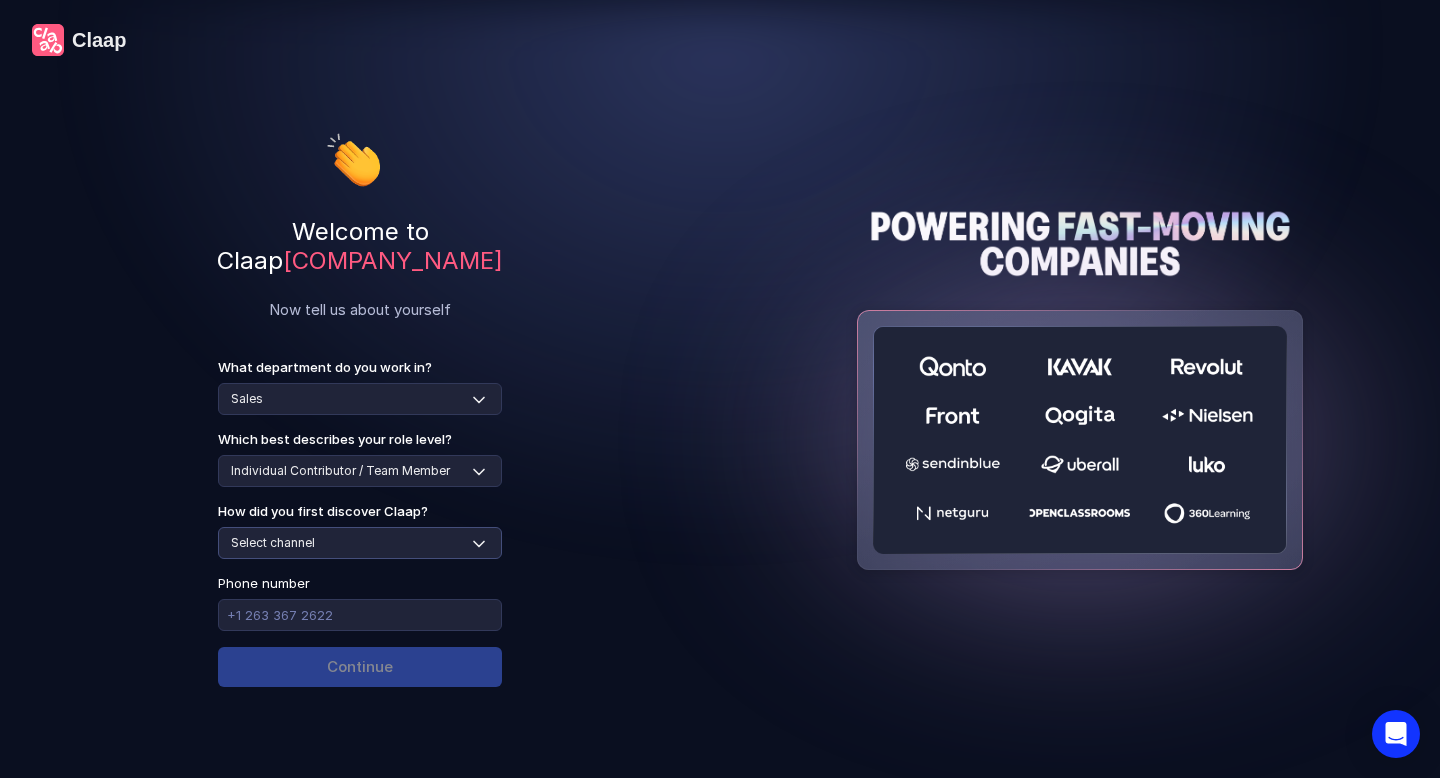click on "Select channel Social media Youtube or banner advert Claap contacted me Friend or colleague recommendation Someone sent me a video with Claap Podcast or newsletter Google / Web search Product Hunt Other" at bounding box center [360, 543] 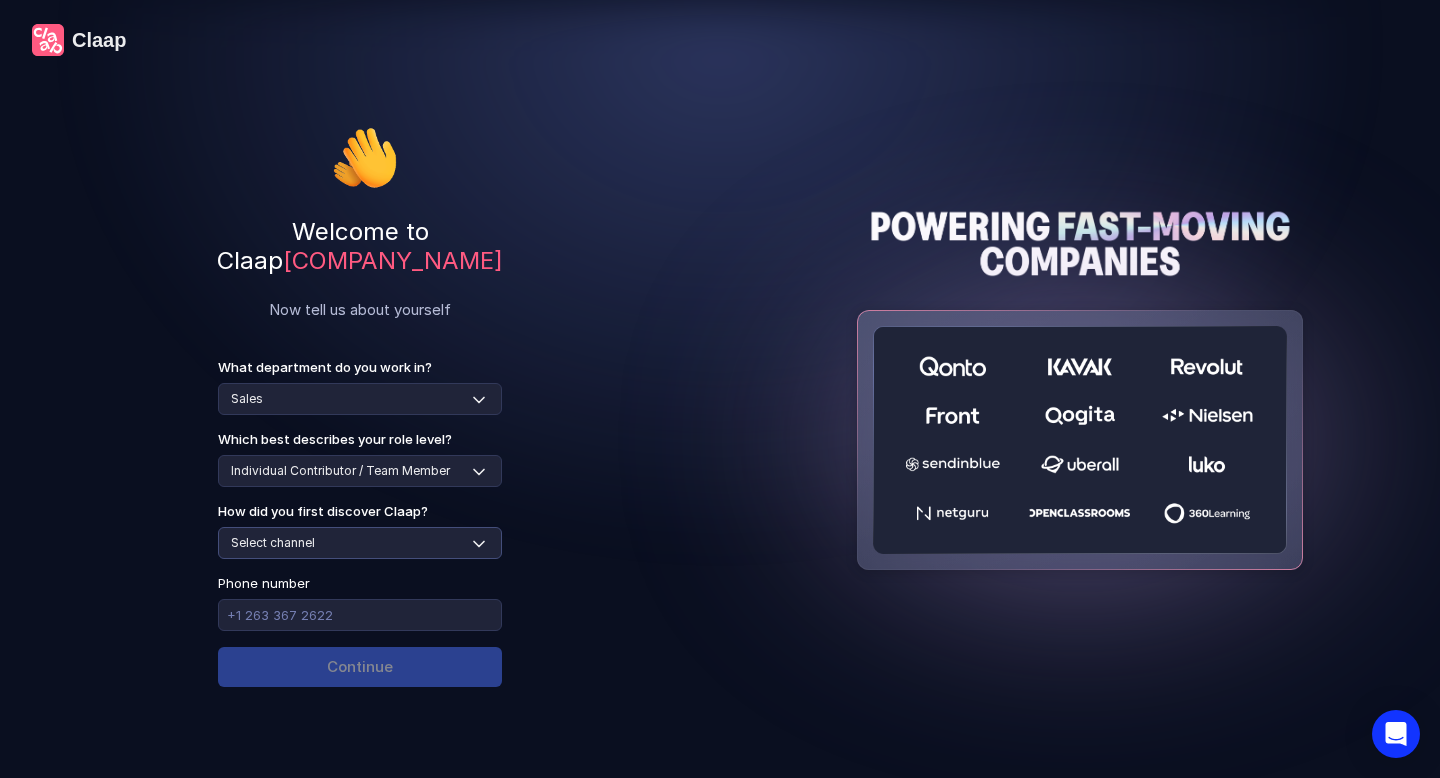 select on "google-web-search" 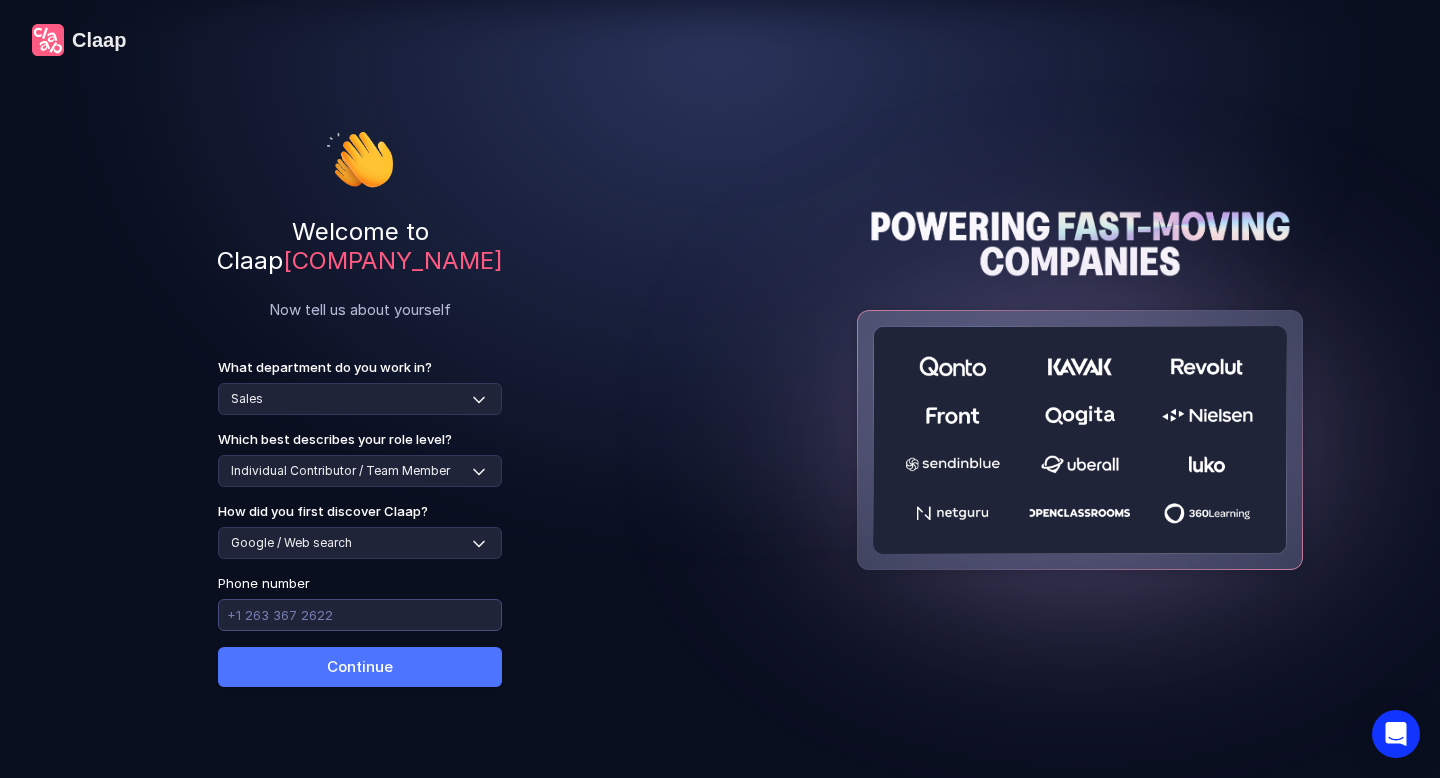 click at bounding box center (360, 615) 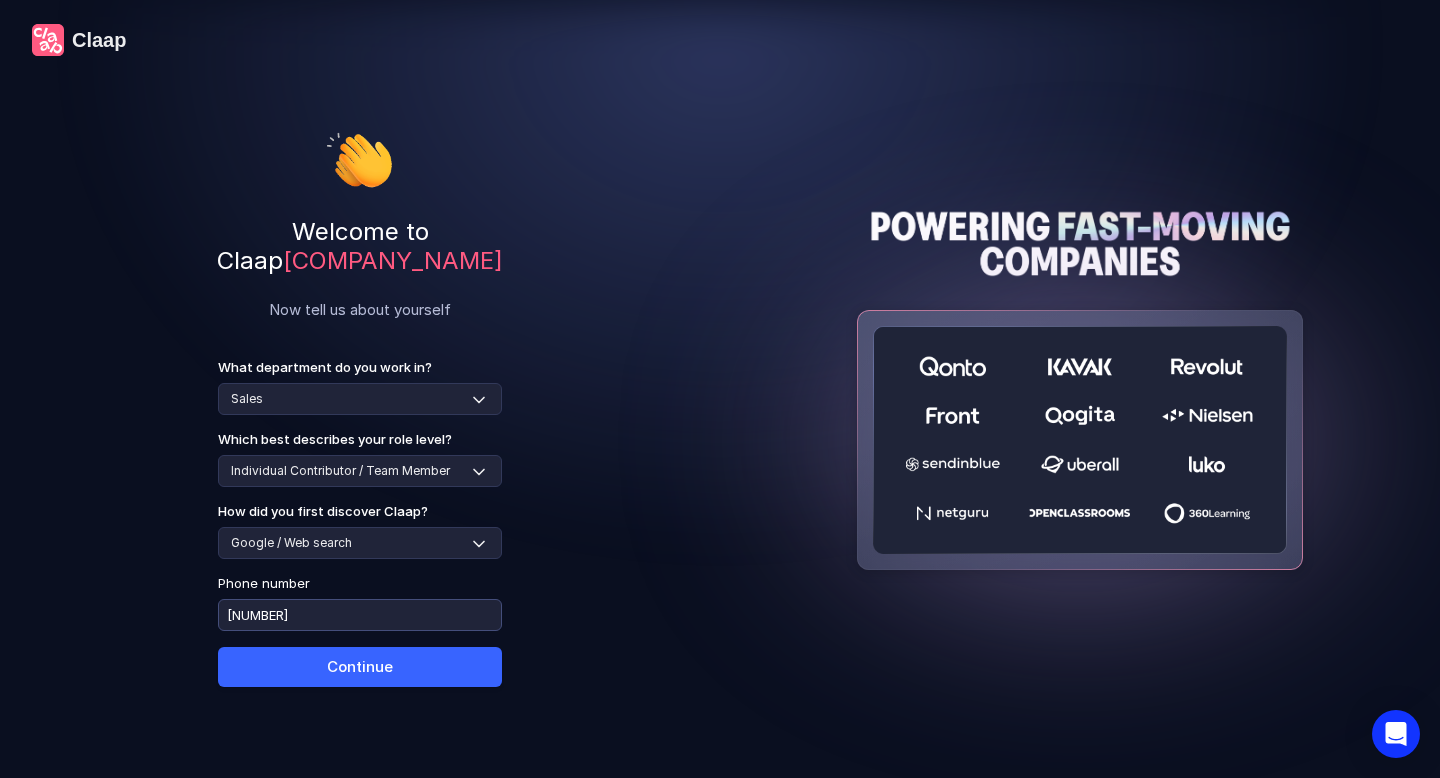 type on "778027606" 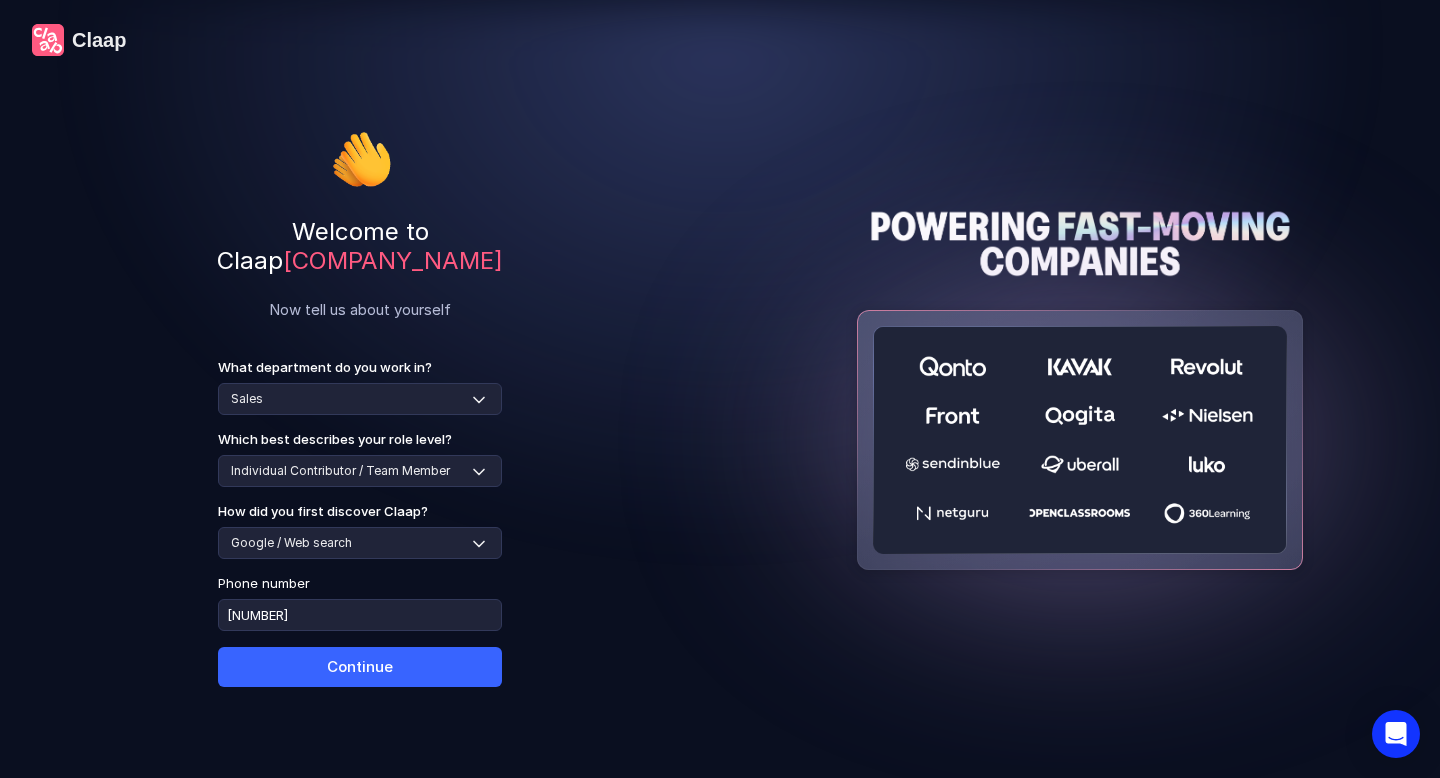 click on "Continue" at bounding box center [360, 667] 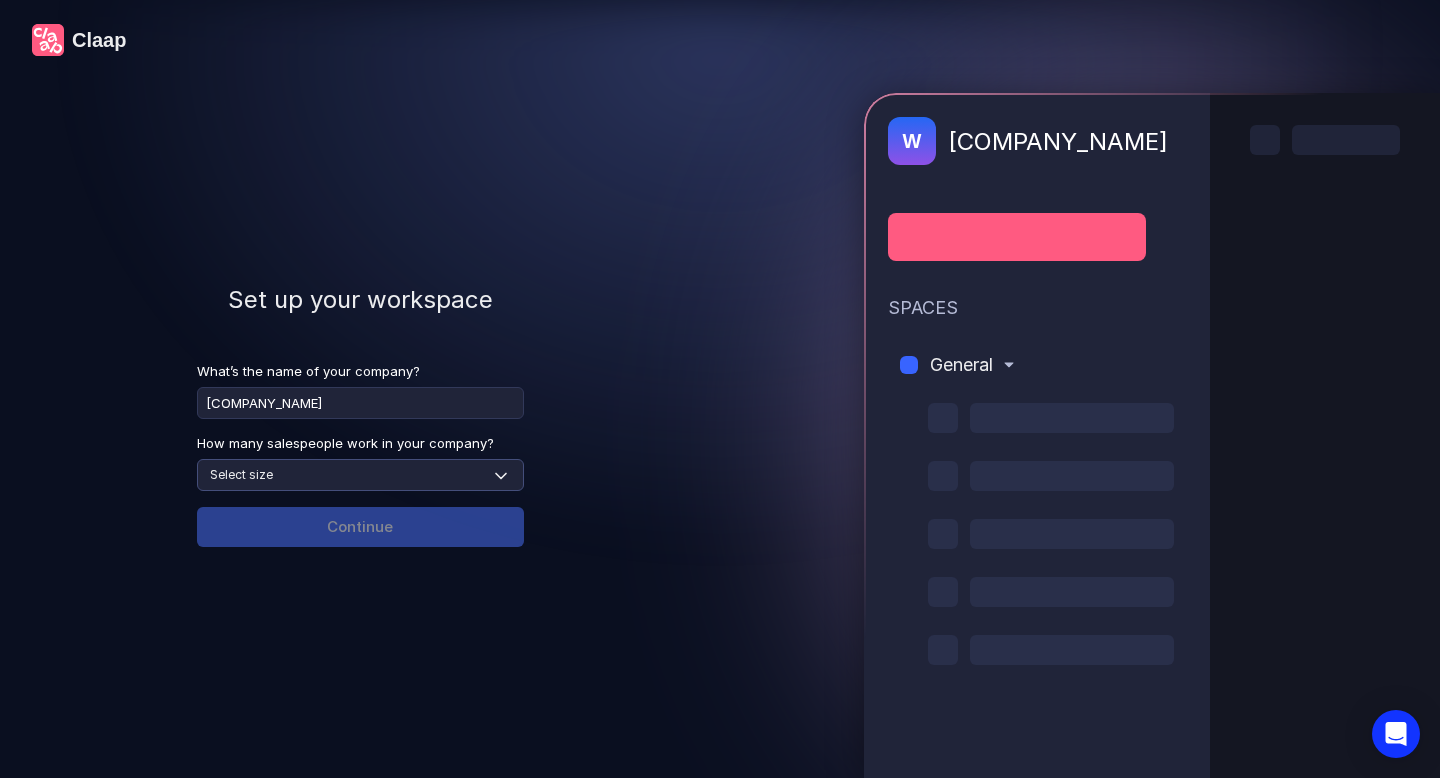 type on "Warren Coaching" 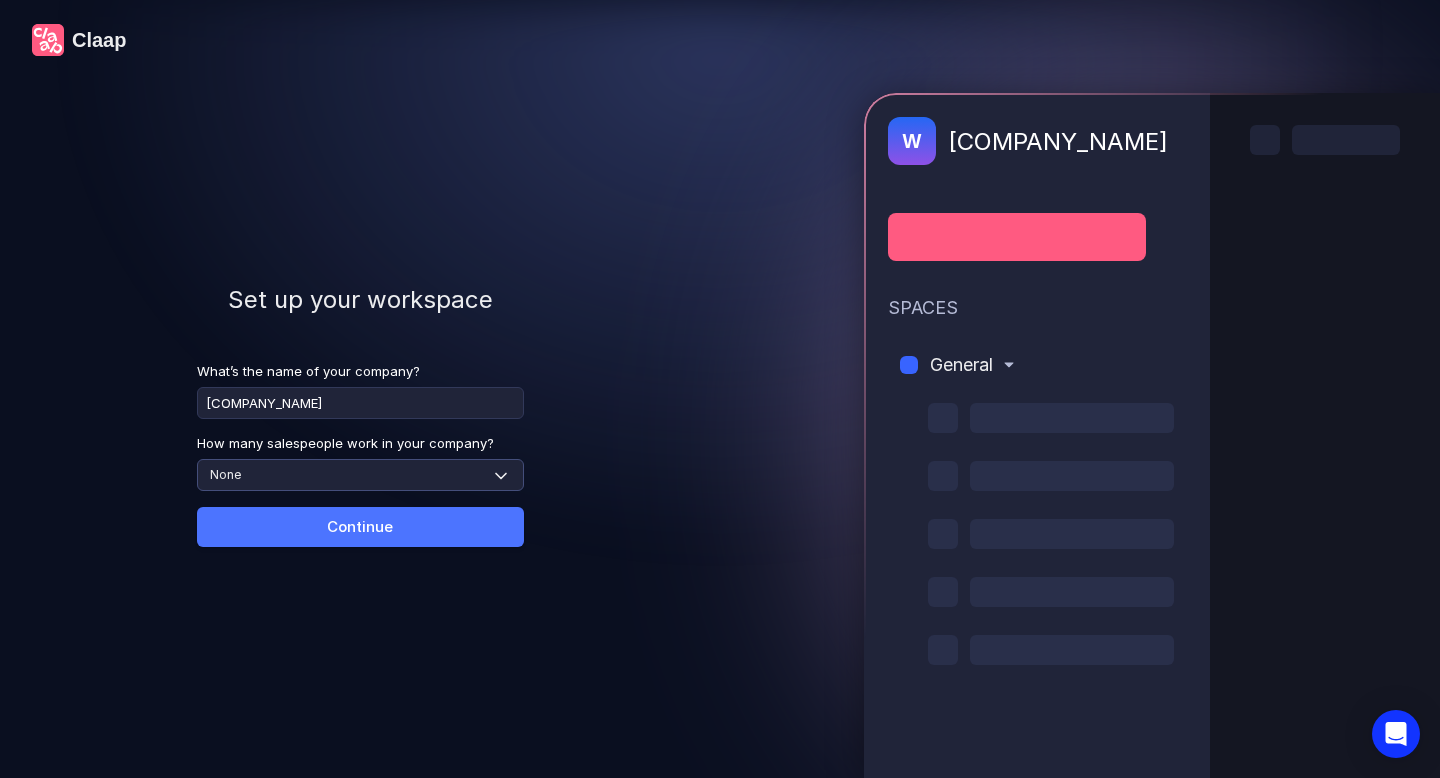 click on "Select size None 1-4 5-30 31-100 101-500 500+" at bounding box center [360, 475] 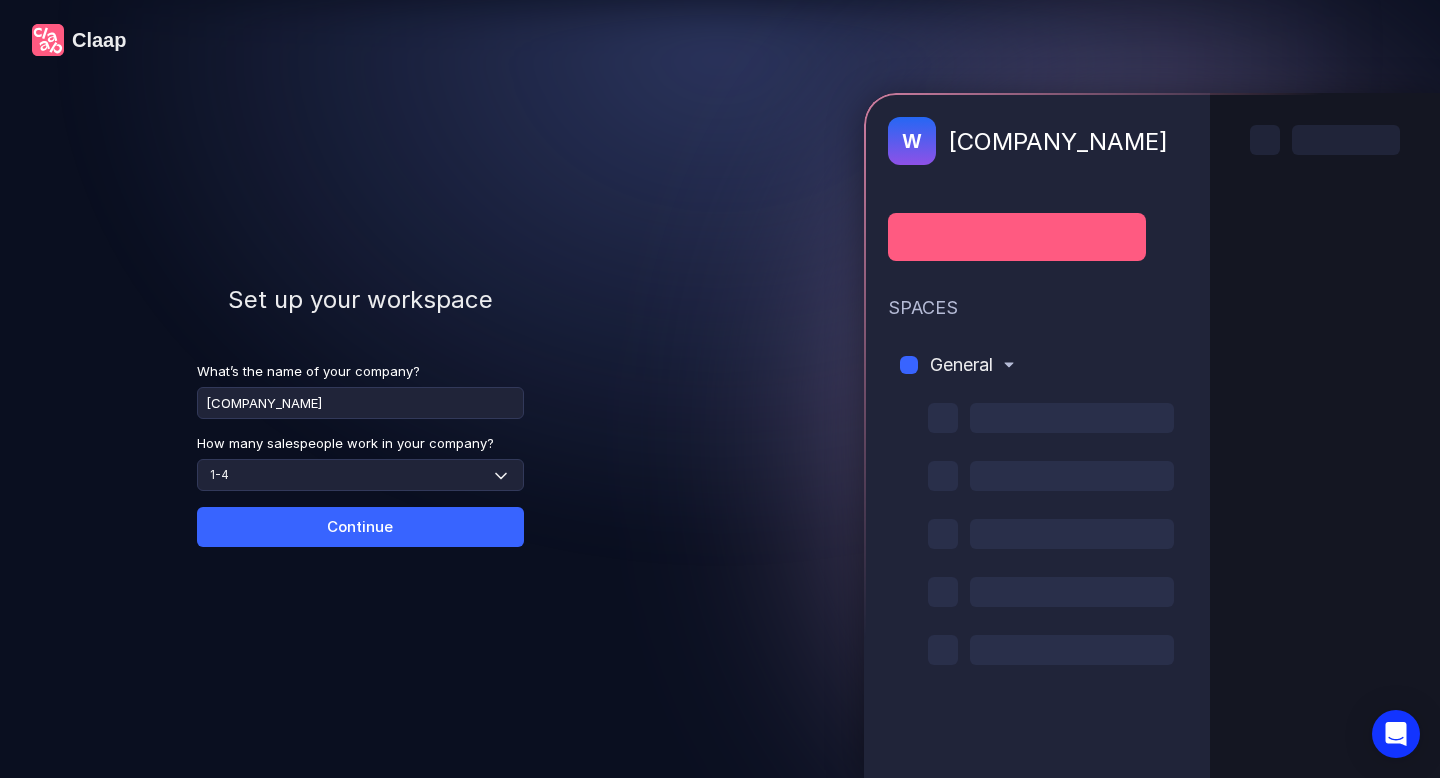 click on "Continue" at bounding box center (360, 527) 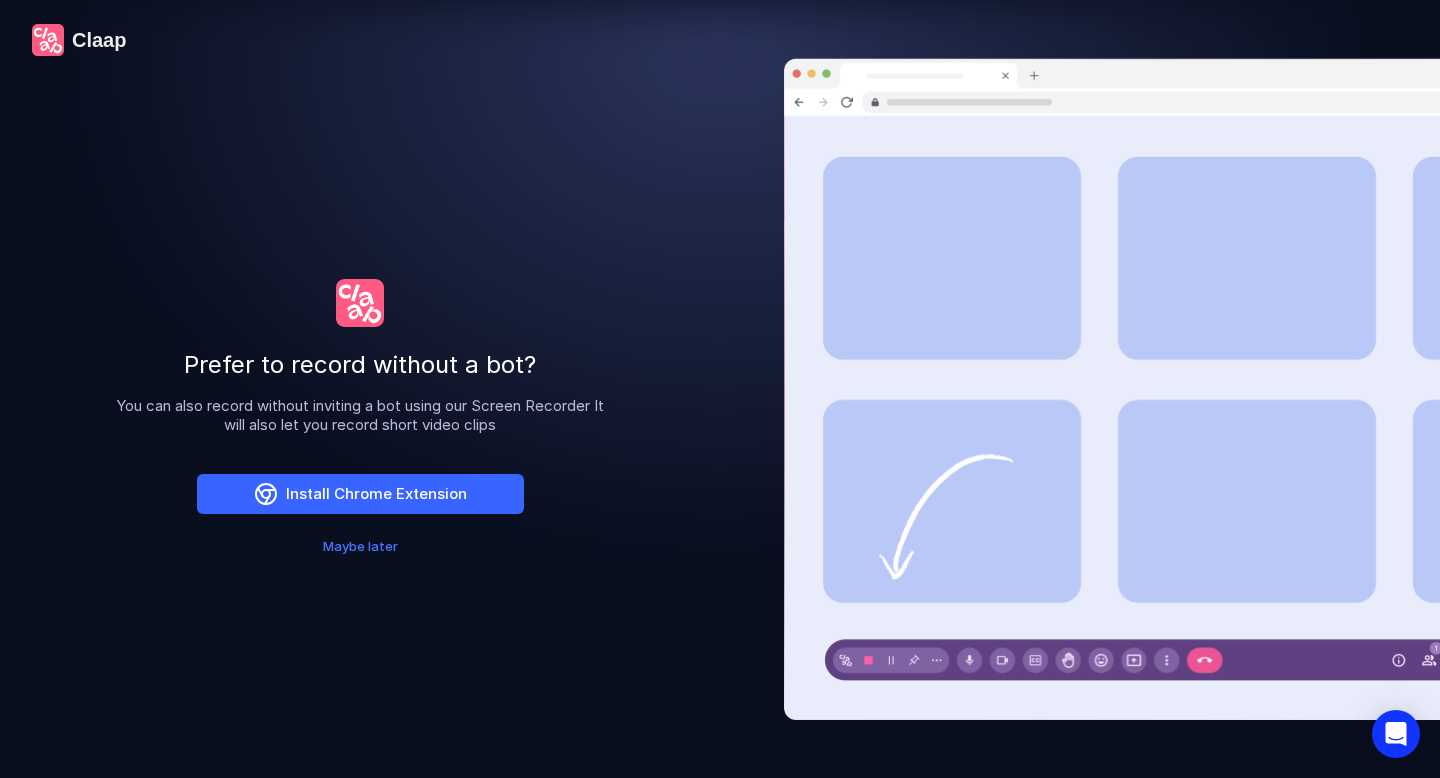 click on "Install Chrome Extension" at bounding box center (360, 494) 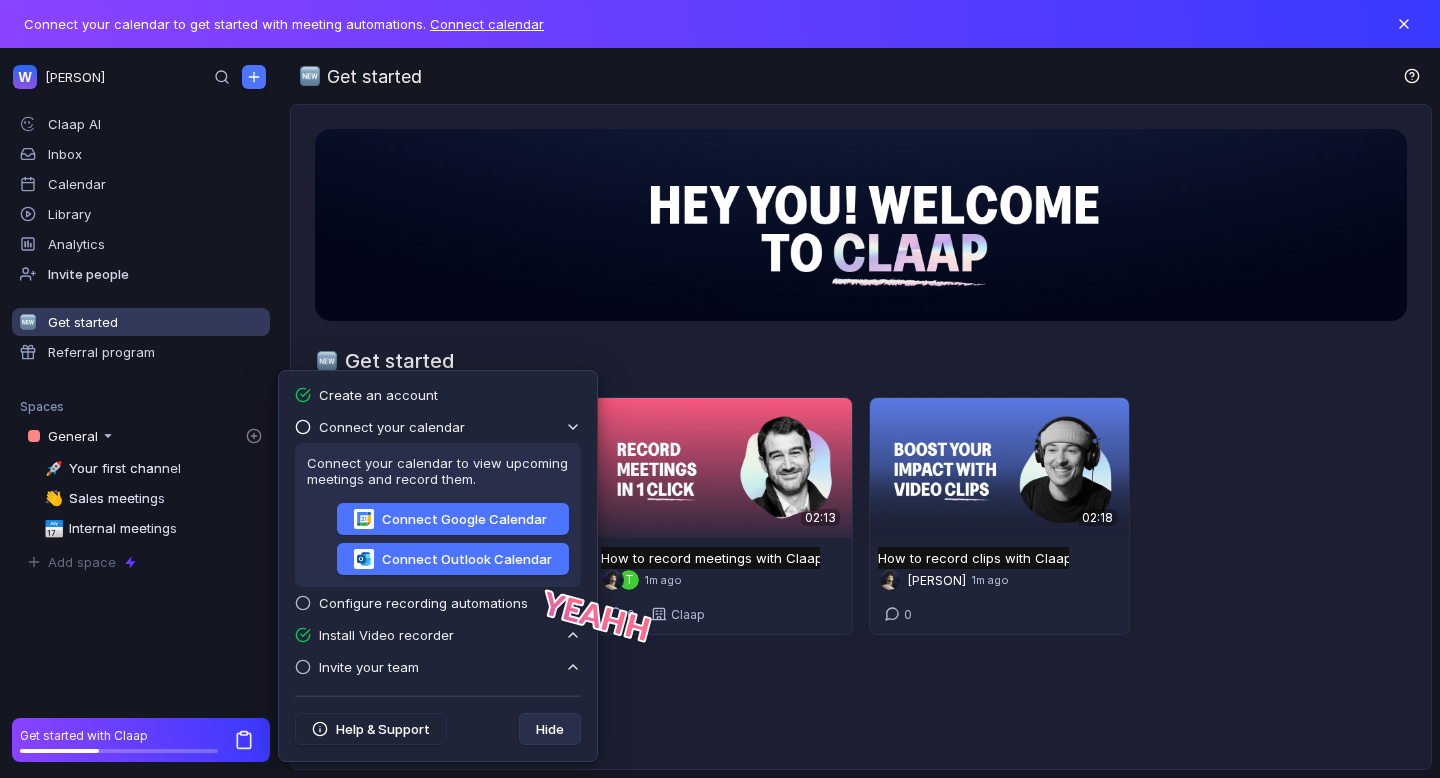scroll, scrollTop: 0, scrollLeft: 0, axis: both 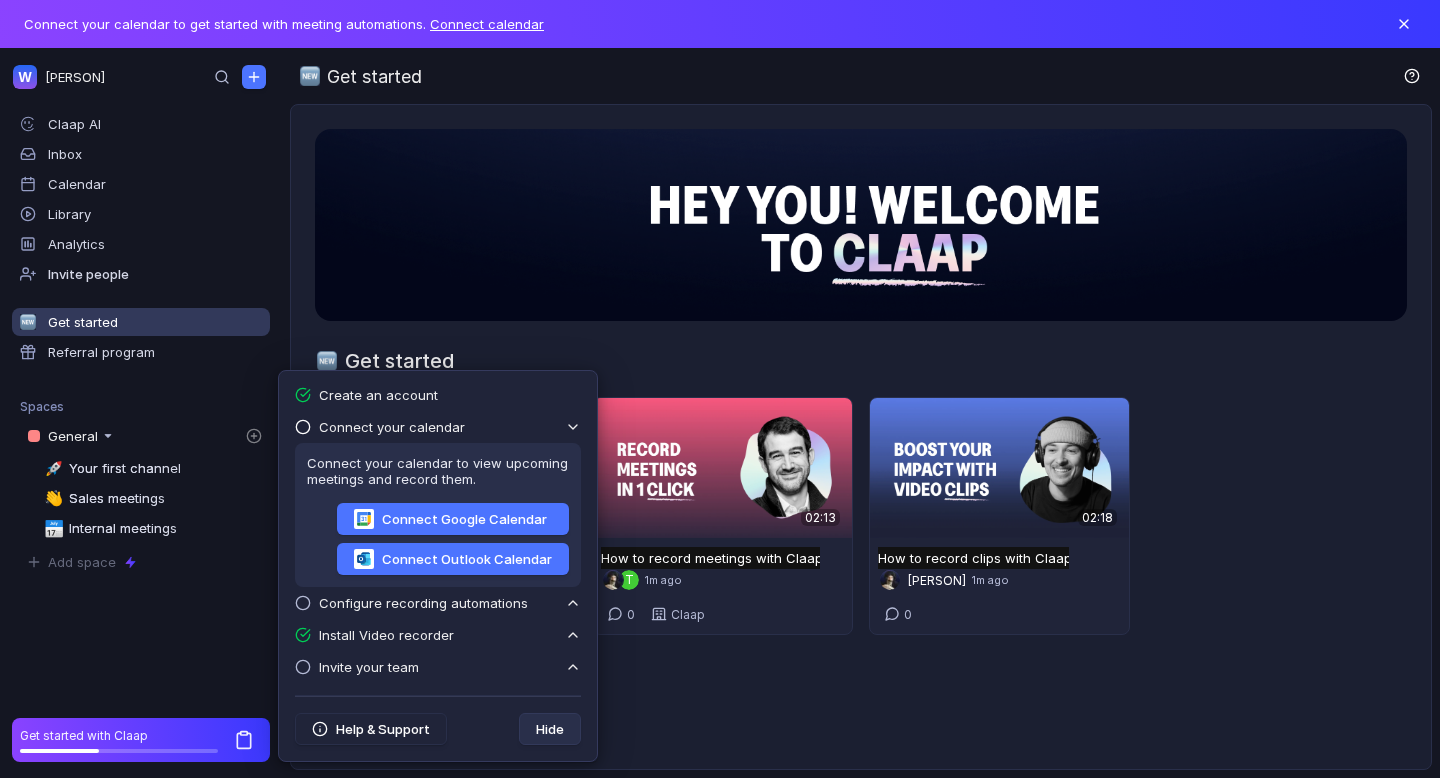 click on "Get started 01:38 Get started with Claap Get started with Claap Untitled [PERSON] 1m ago 0 02:13 How to record meetings with Claap How to record meetings with Claap Untitled T 1m ago 0 Claap 02:18 How to record clips with Claap How to record clips with Claap Untitled [PERSON] 1m ago 0" at bounding box center [861, 490] 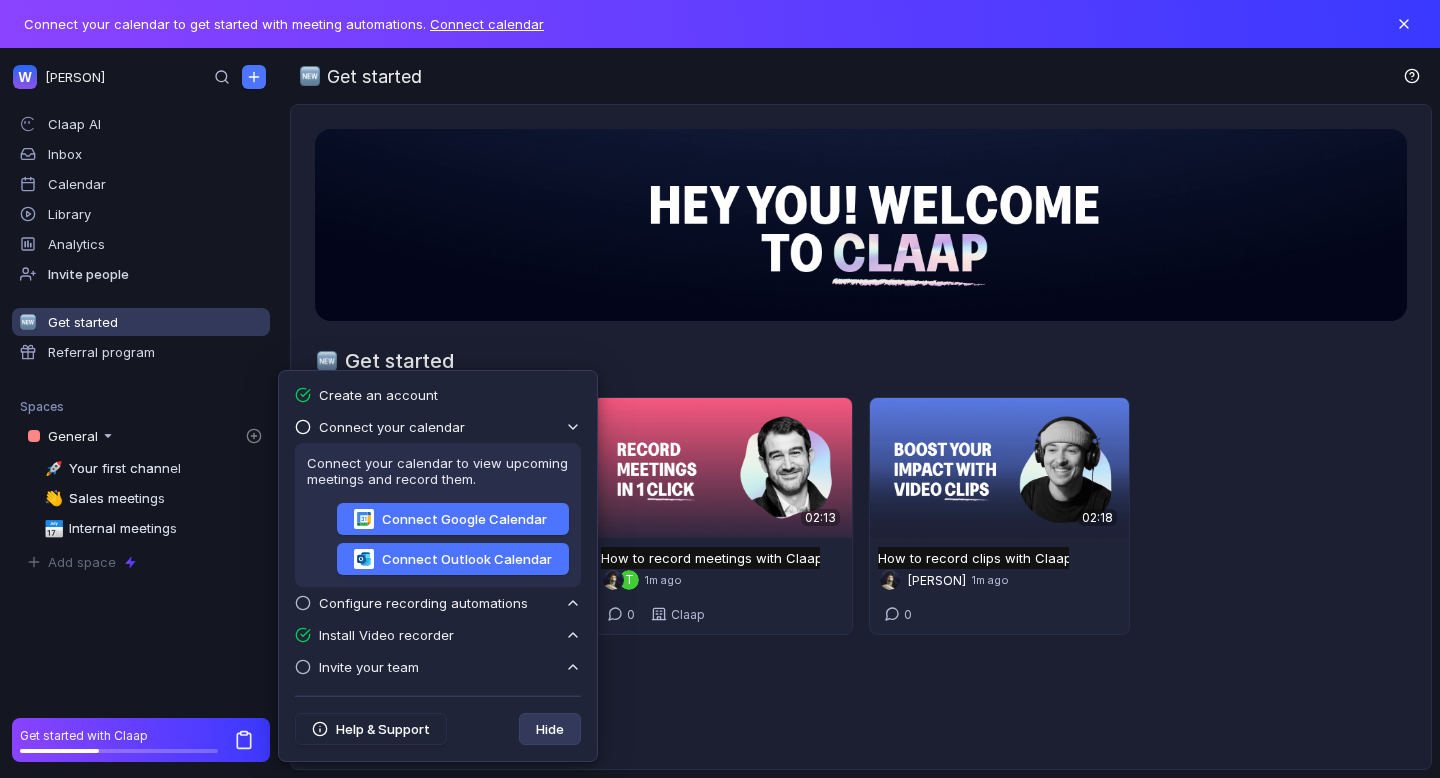 click on "Hide" at bounding box center (550, 729) 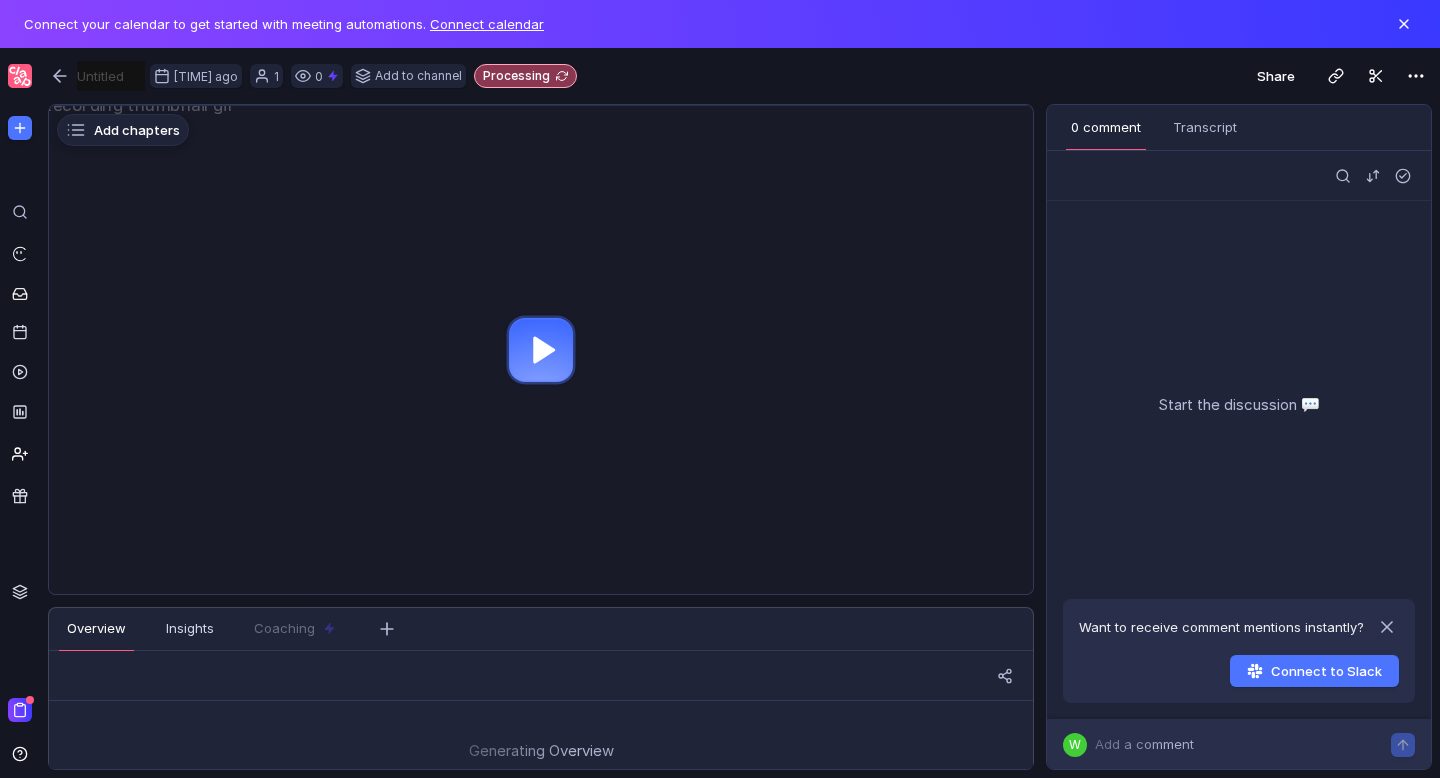 scroll, scrollTop: 0, scrollLeft: 0, axis: both 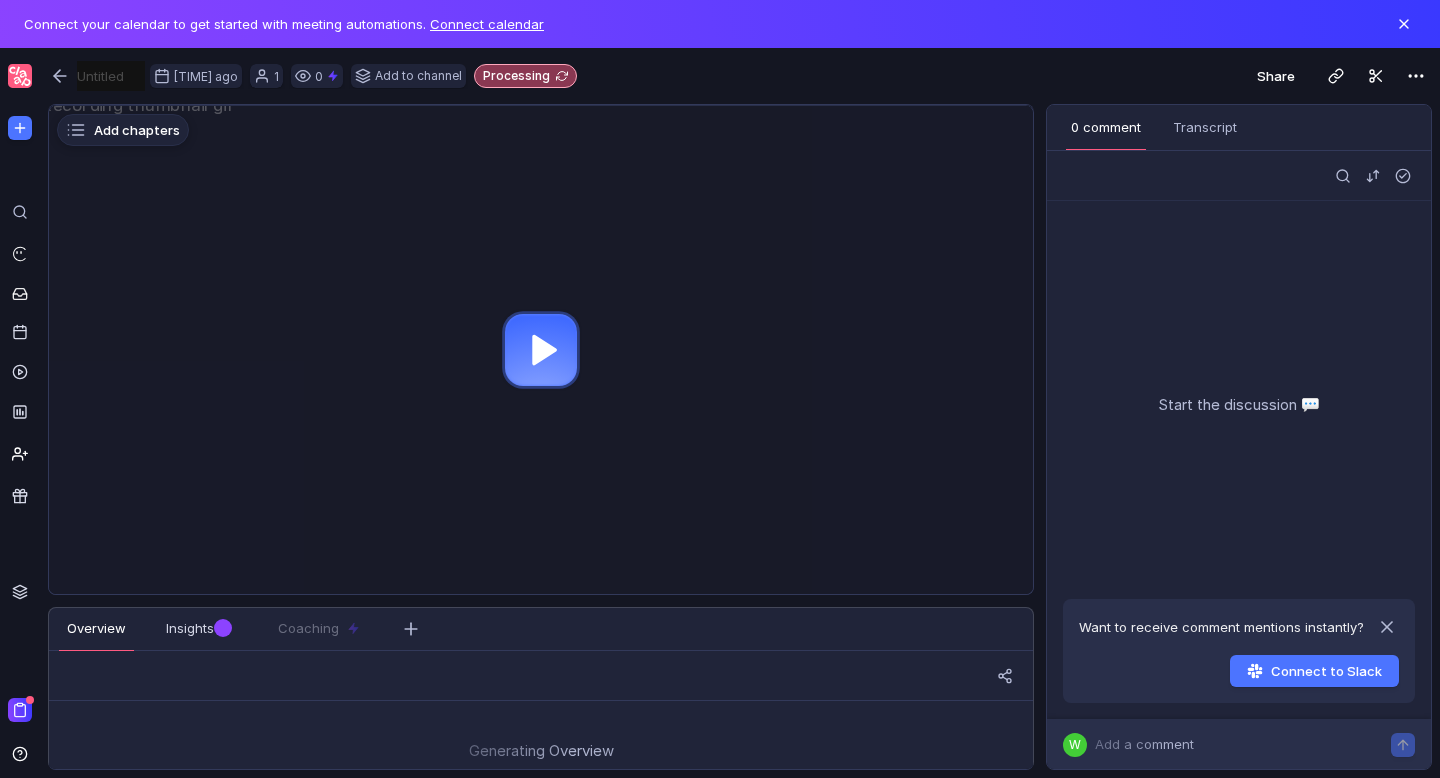click at bounding box center (541, 350) 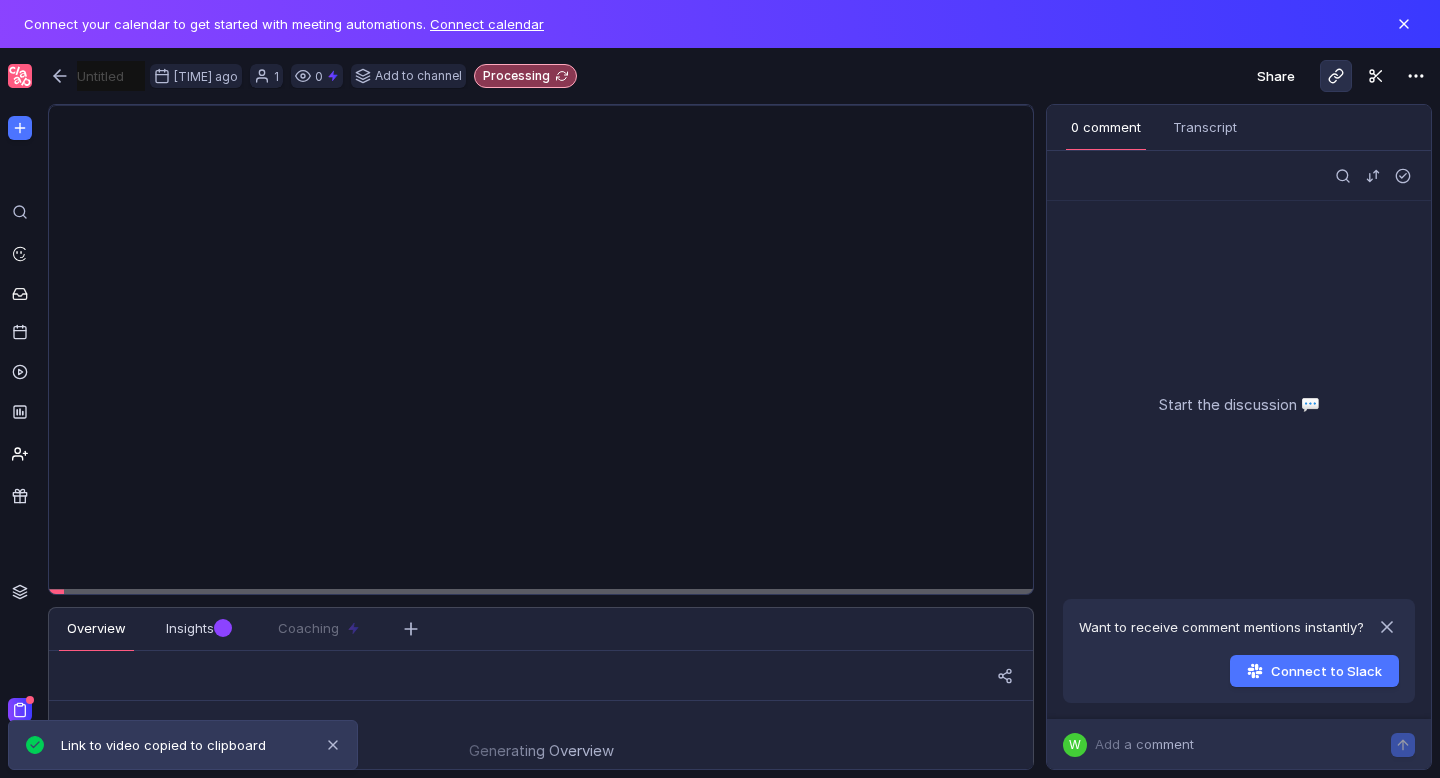 click at bounding box center [1336, 76] 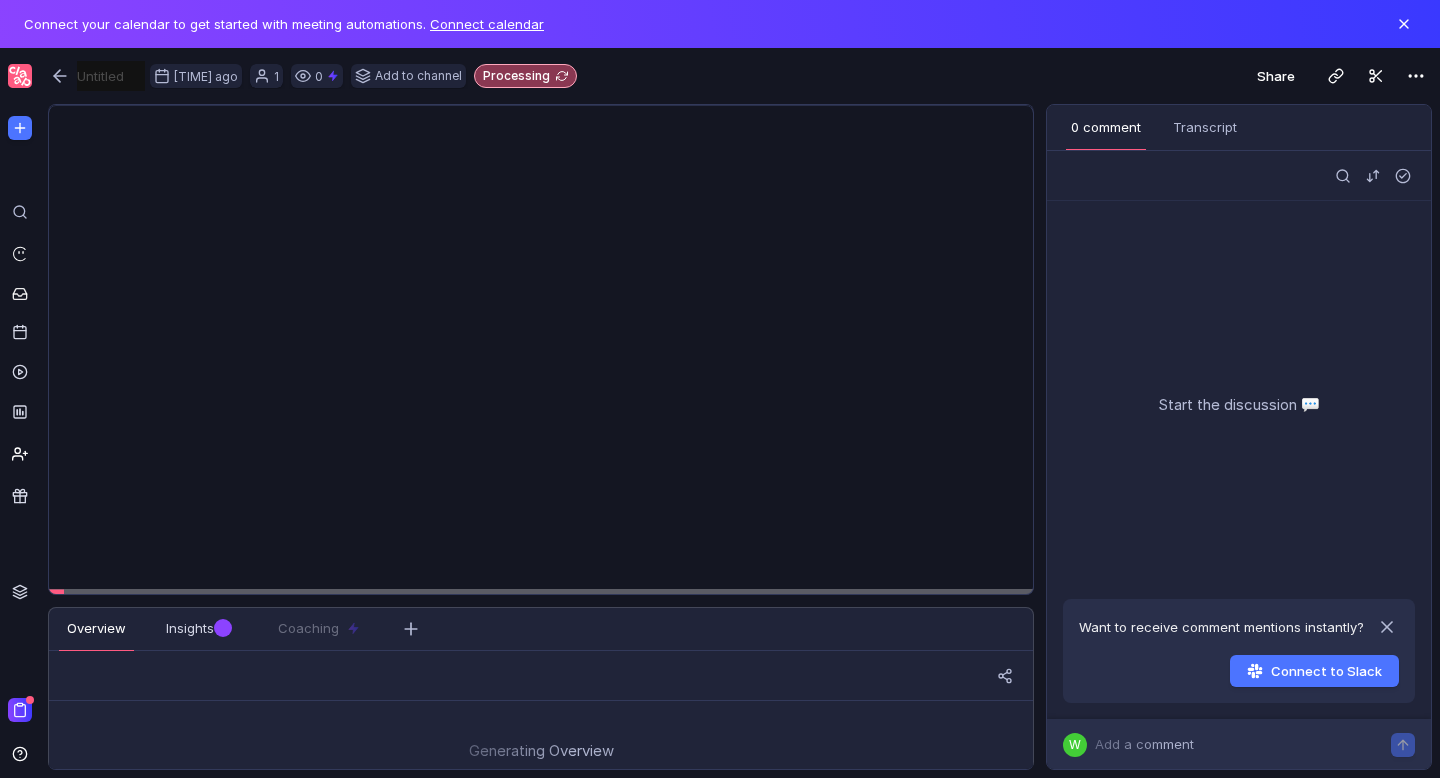 click at bounding box center [562, 76] 